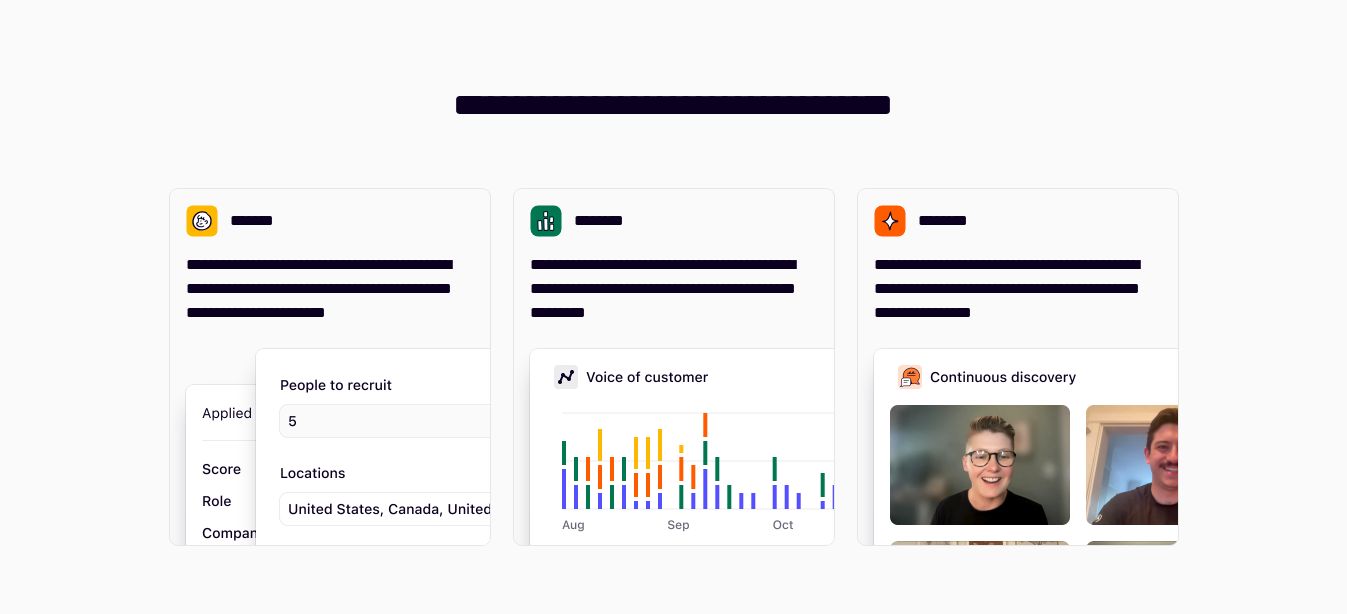 scroll, scrollTop: 0, scrollLeft: 0, axis: both 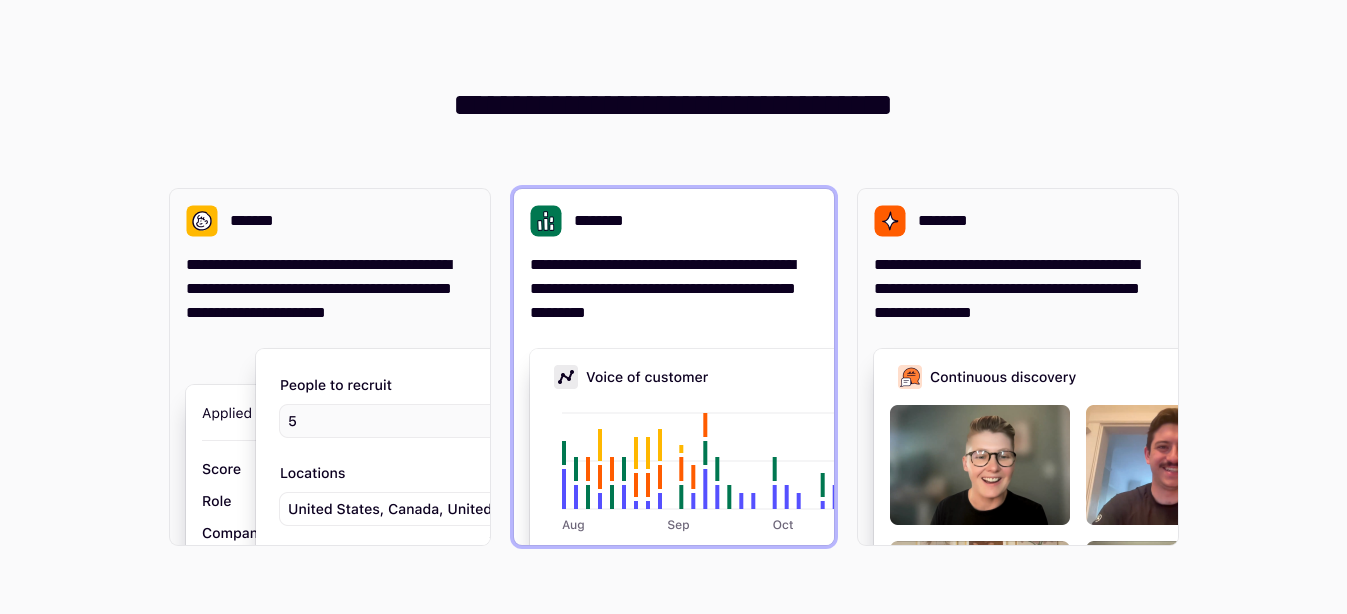 click on "**********" at bounding box center (674, 289) 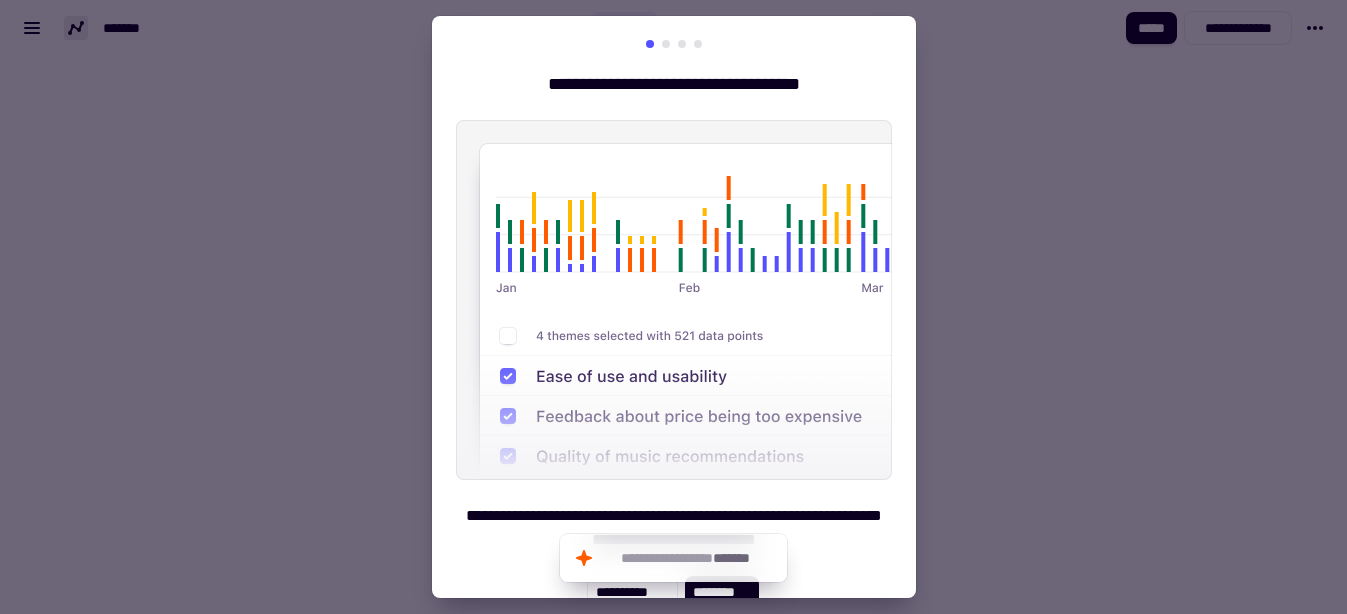 click at bounding box center [674, 300] 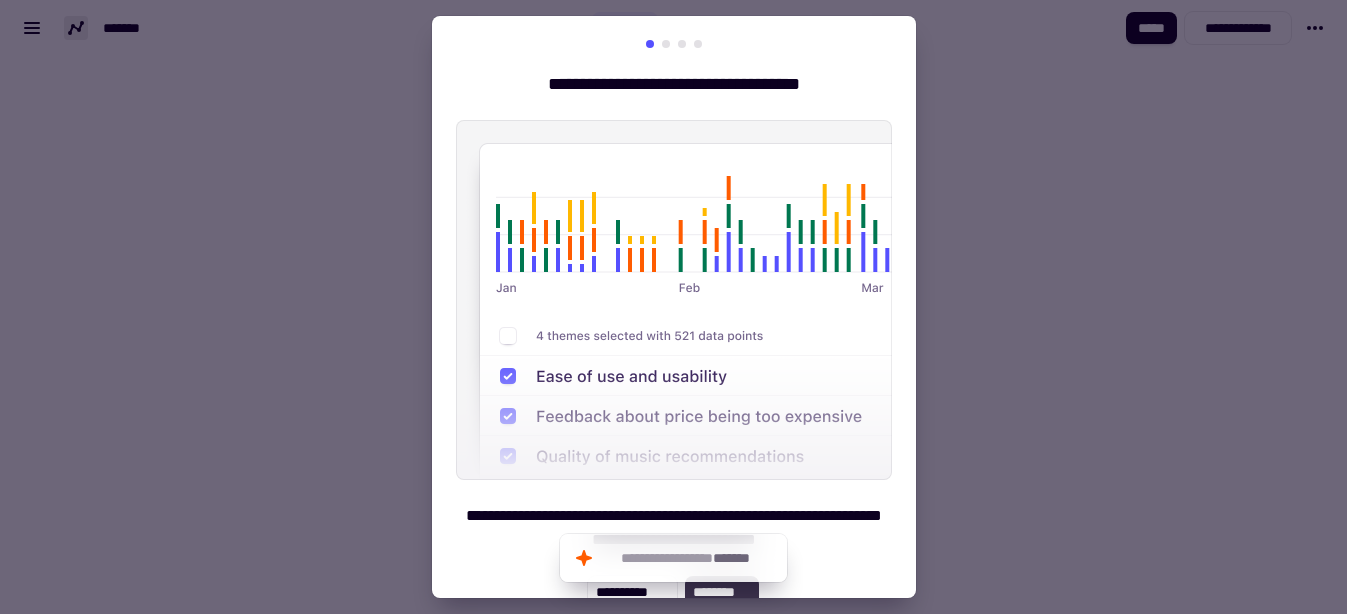 click on "********" 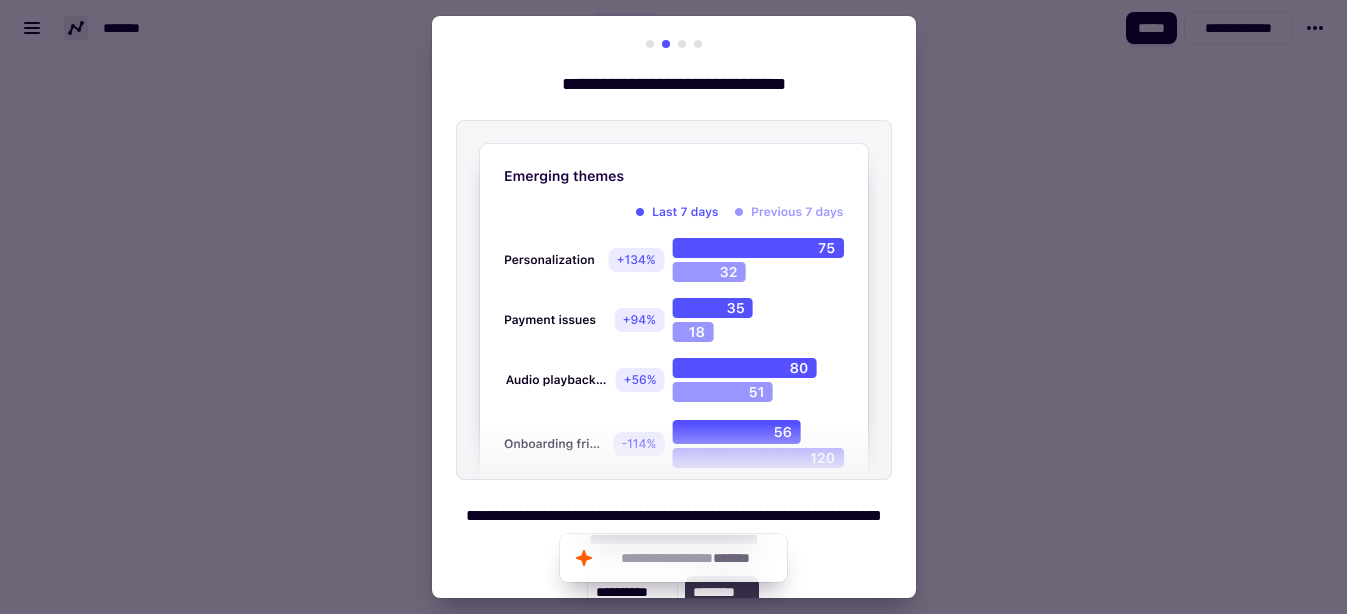 click on "********" 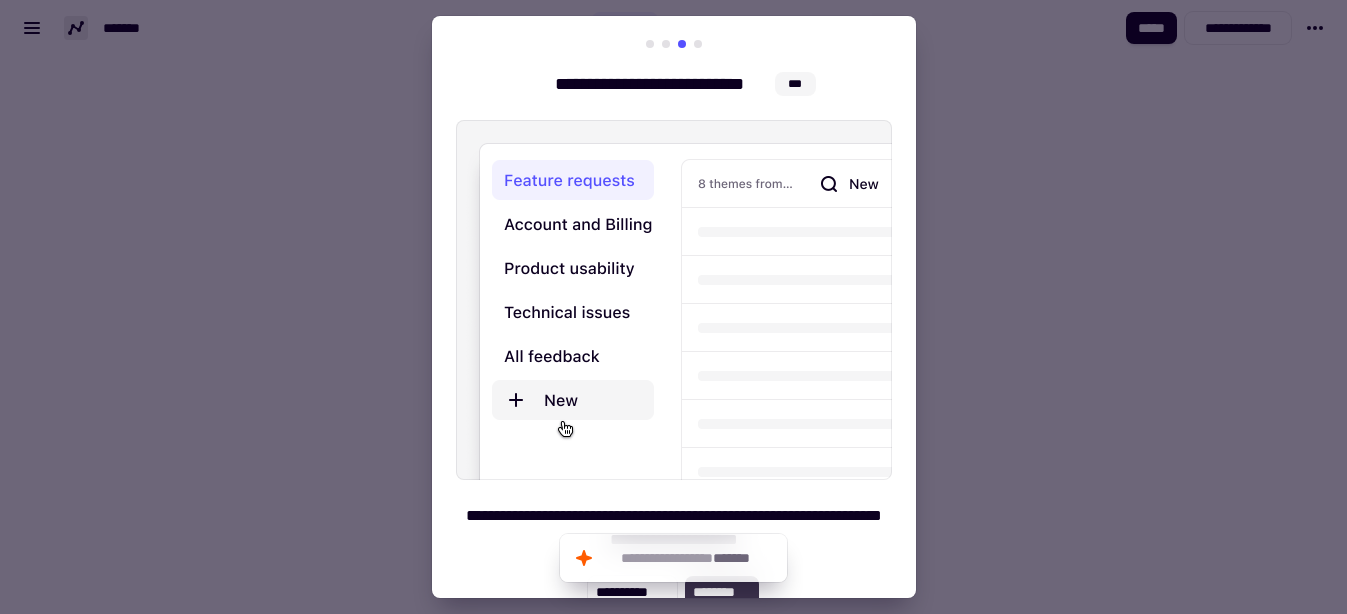 click on "********" 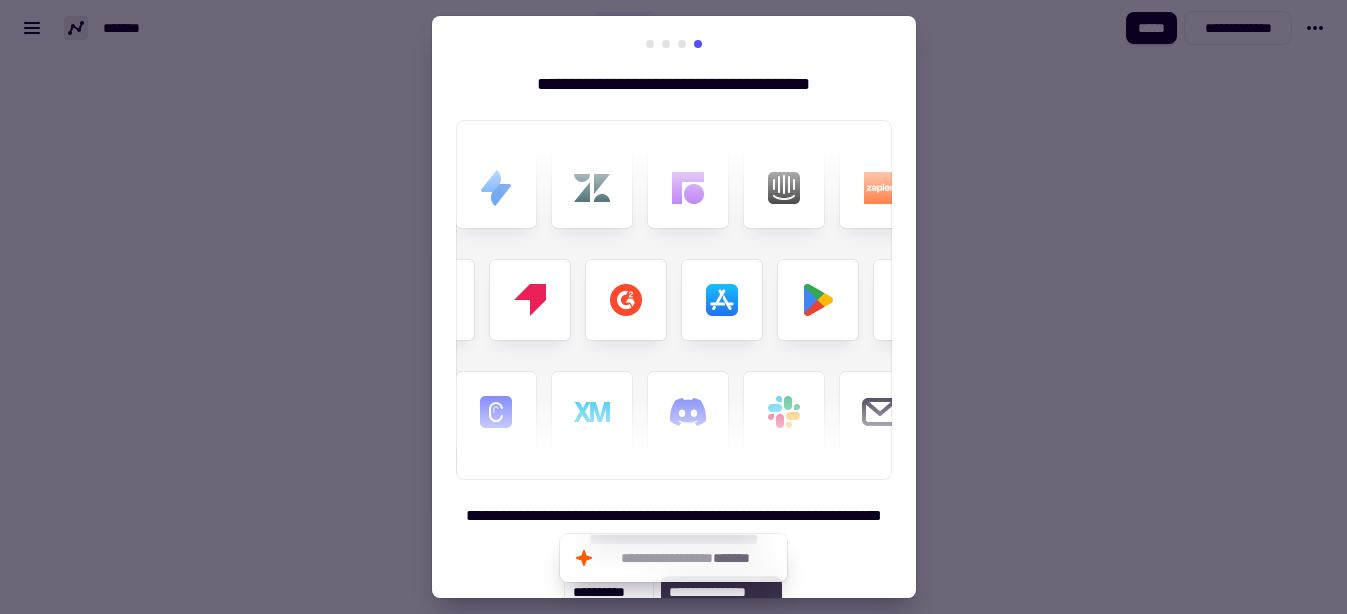 click on "**********" 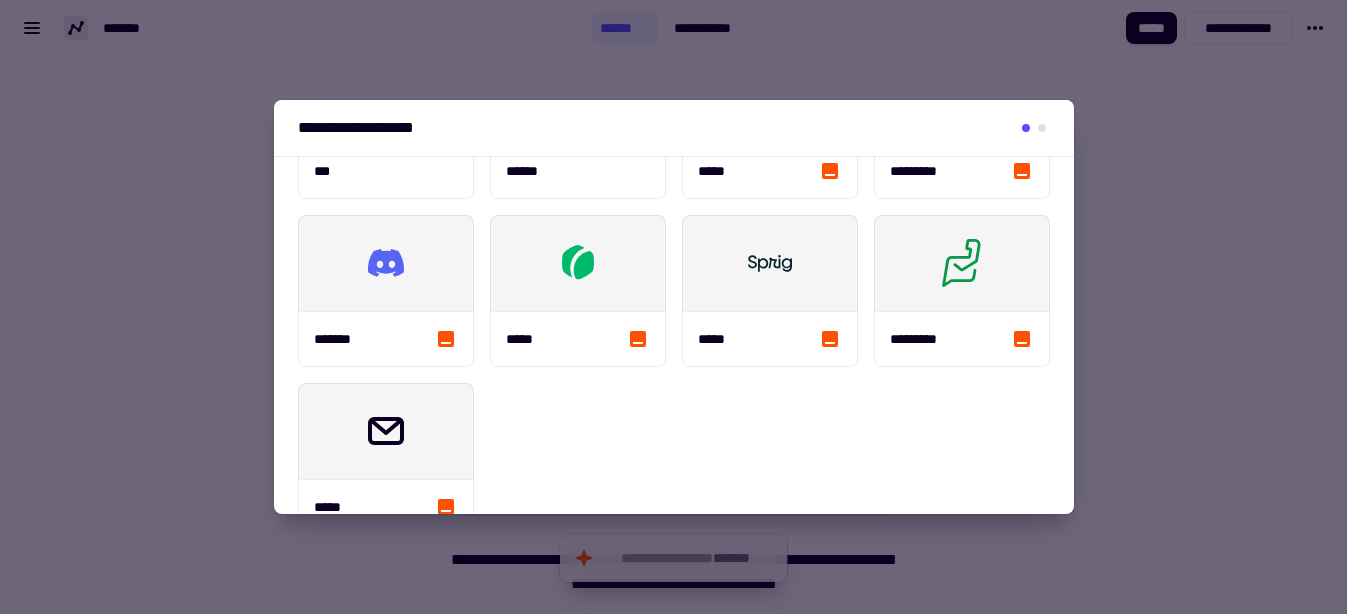 scroll, scrollTop: 682, scrollLeft: 0, axis: vertical 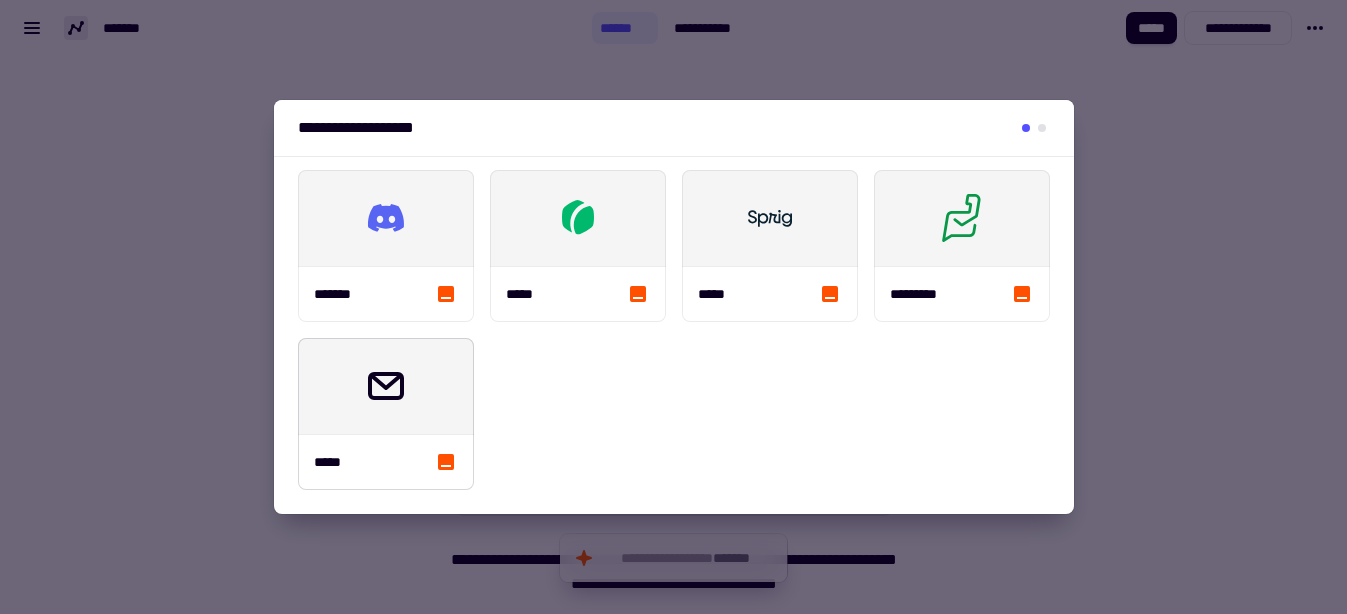 click 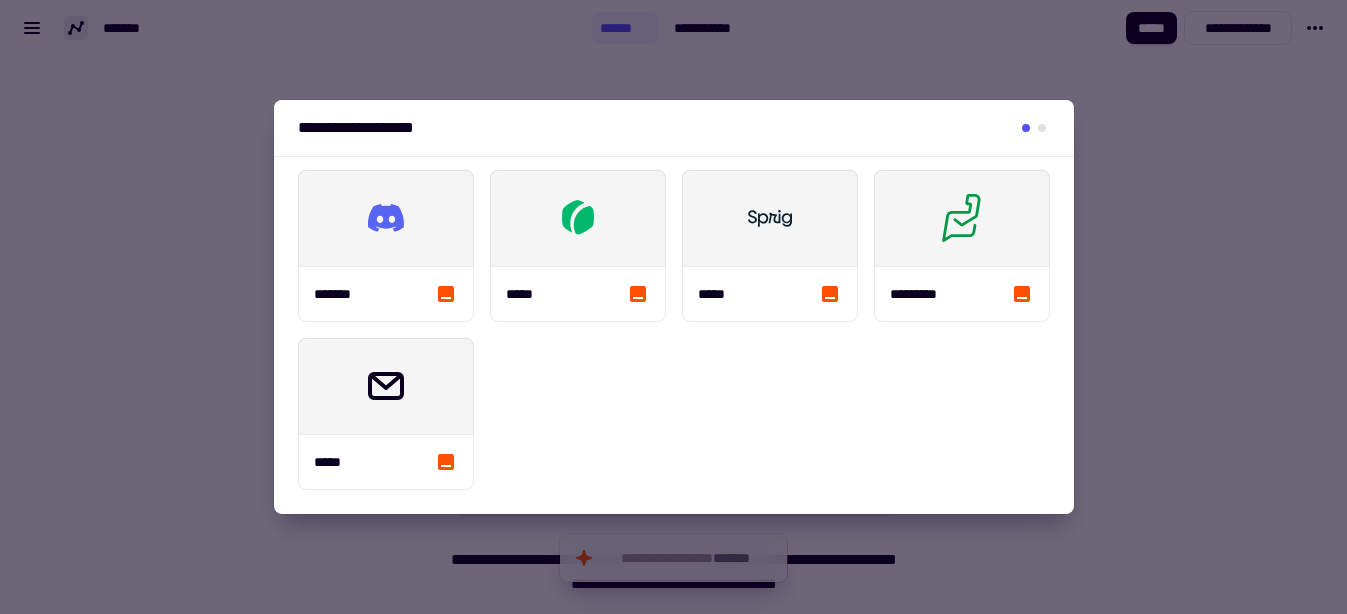 click at bounding box center (673, 307) 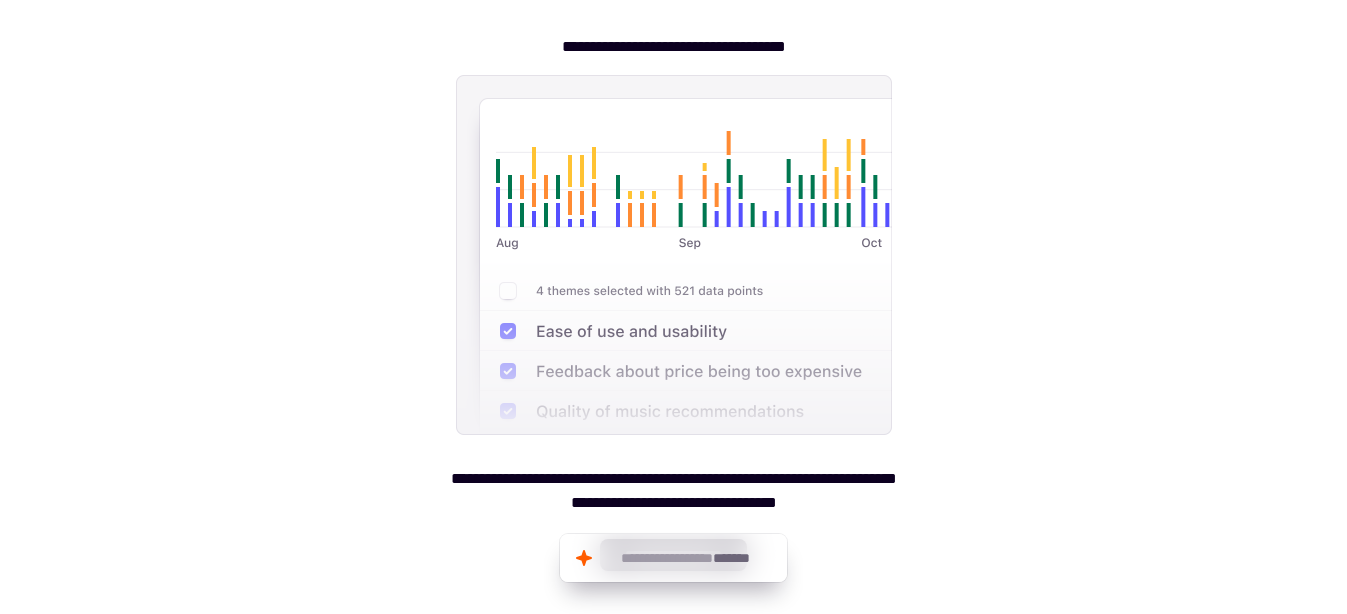scroll, scrollTop: 0, scrollLeft: 0, axis: both 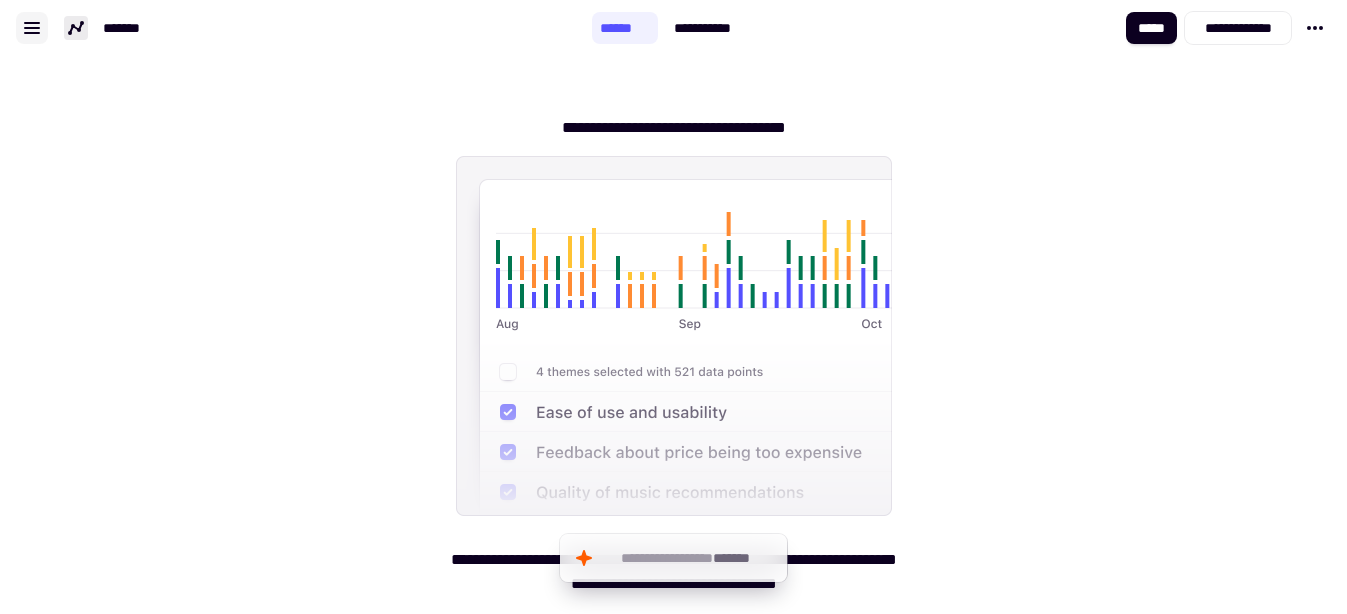 click 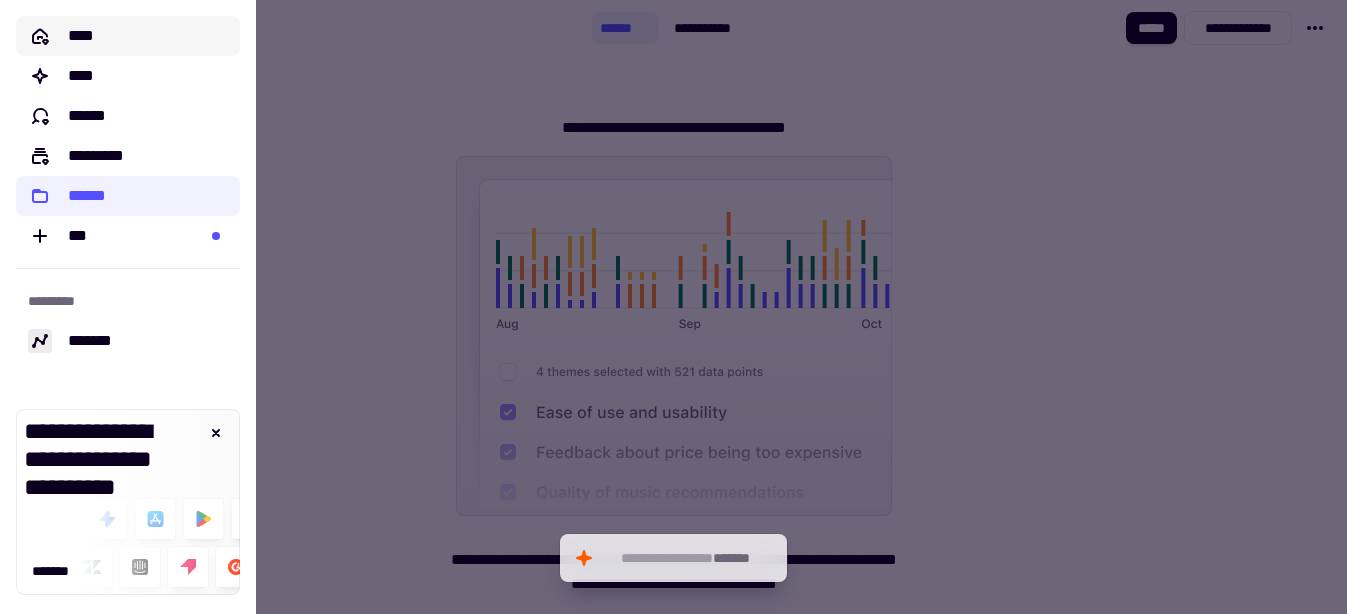 click on "****" 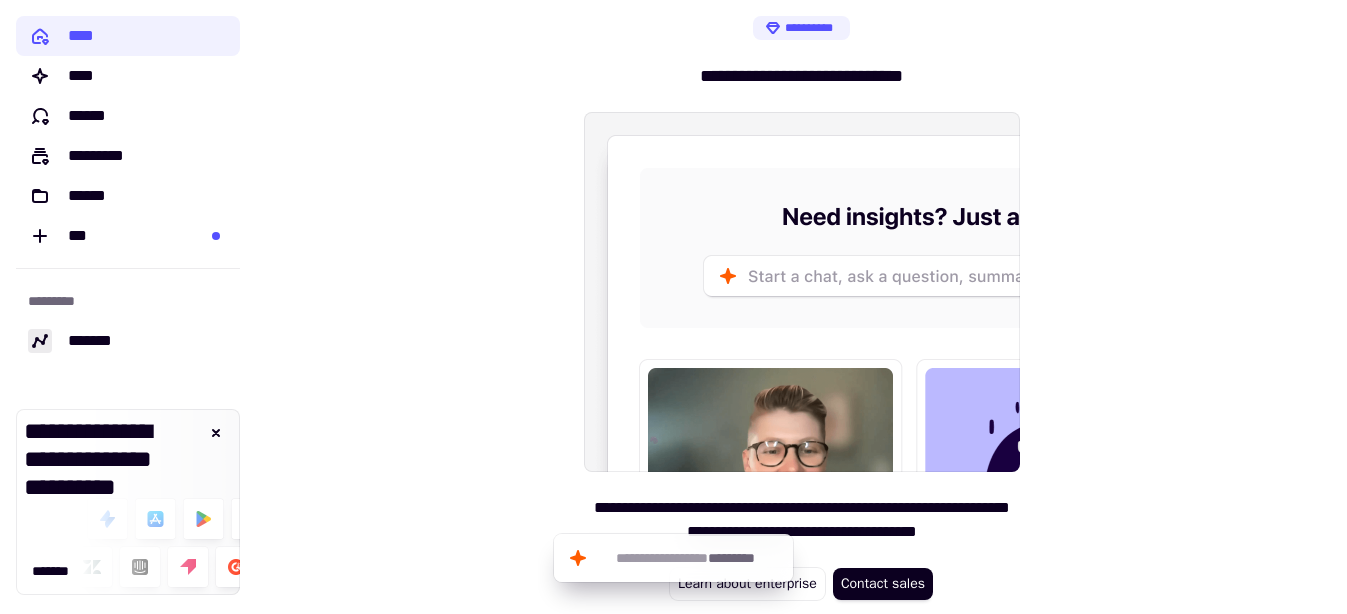 scroll, scrollTop: 2, scrollLeft: 0, axis: vertical 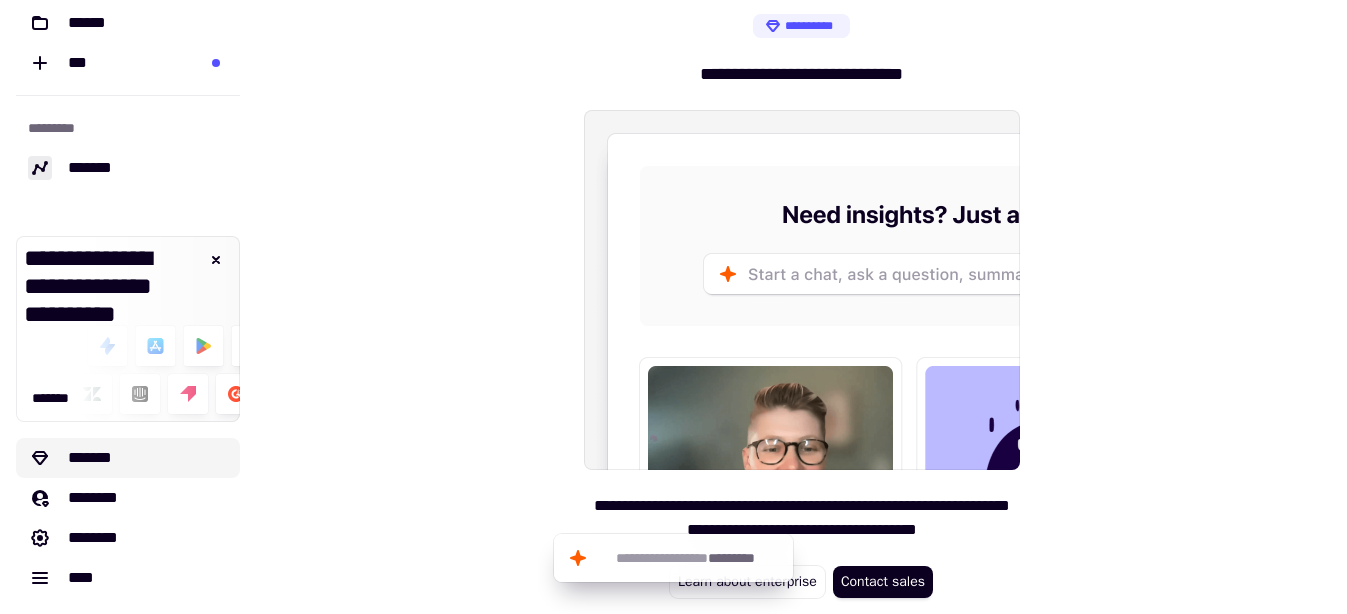 click on "*******" 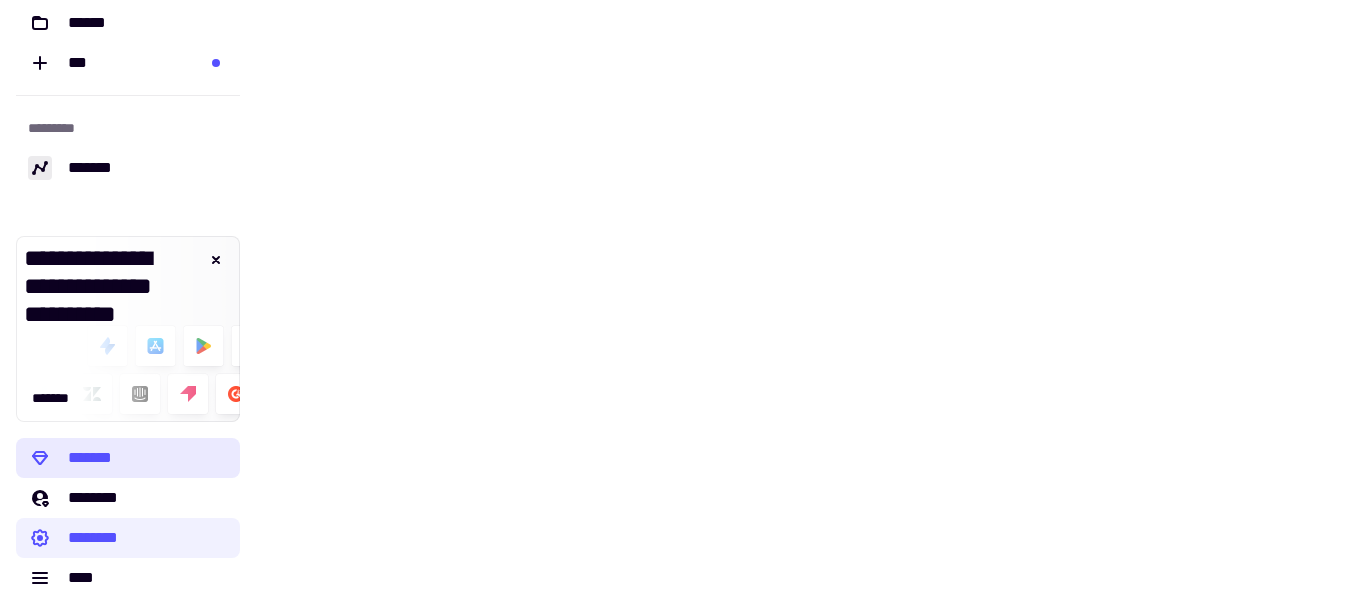 scroll, scrollTop: 0, scrollLeft: 0, axis: both 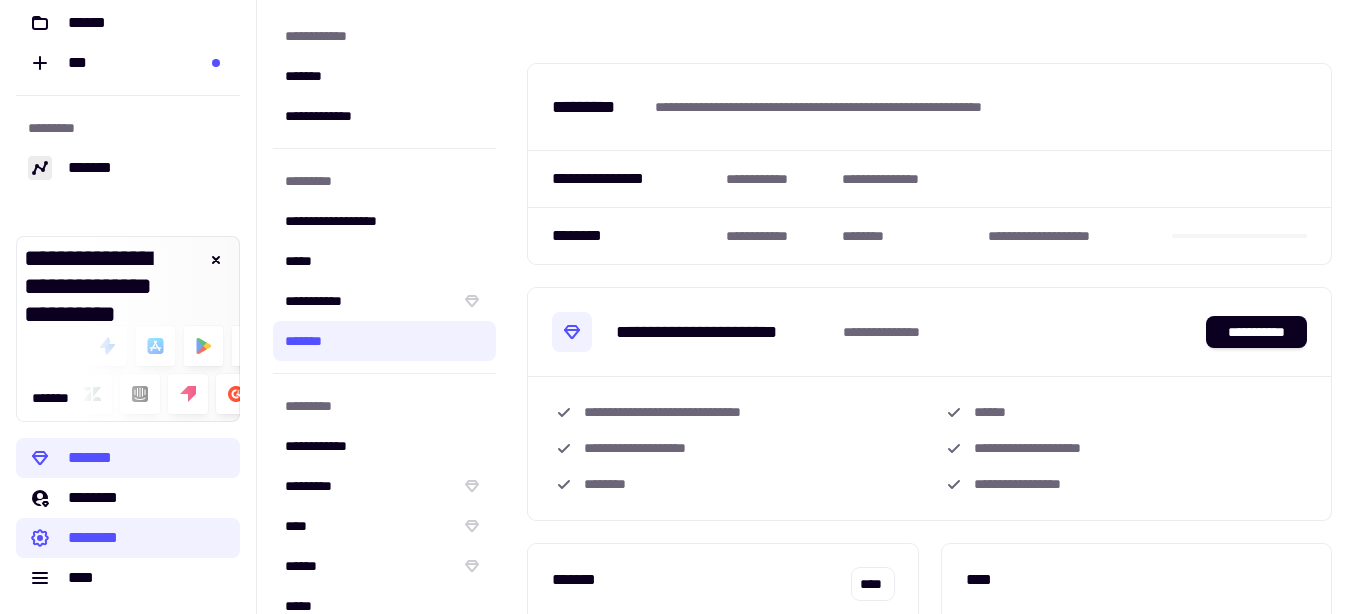 click on "**********" at bounding box center [735, 412] 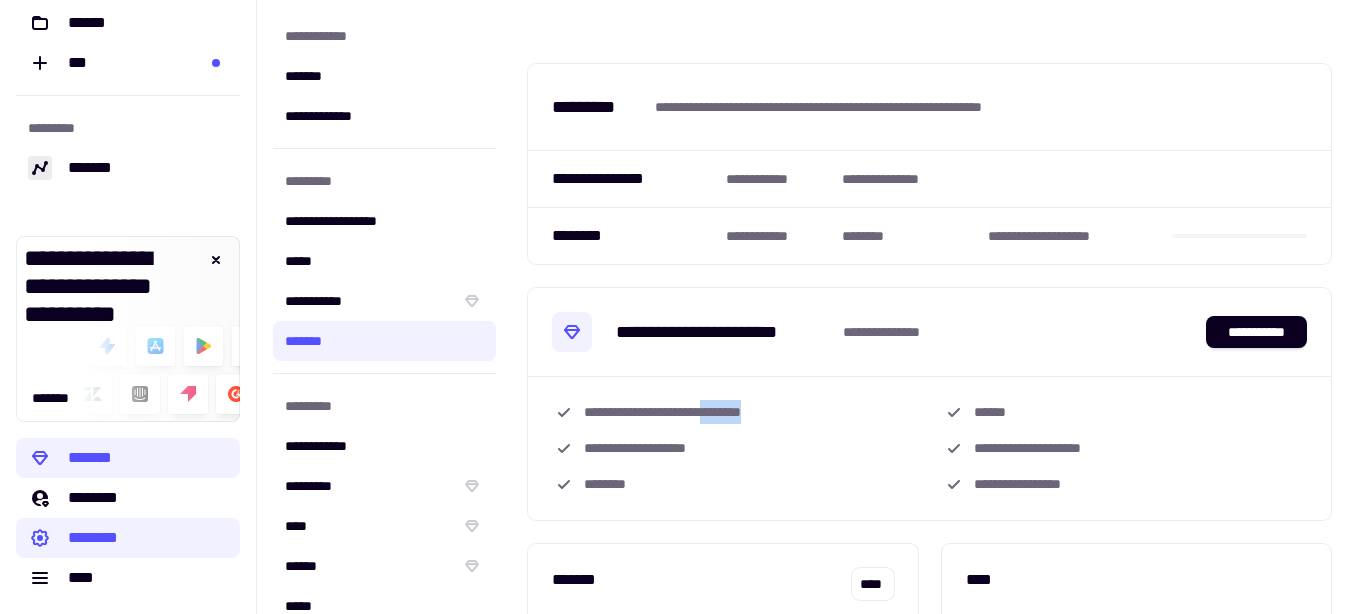 click on "**********" at bounding box center [735, 412] 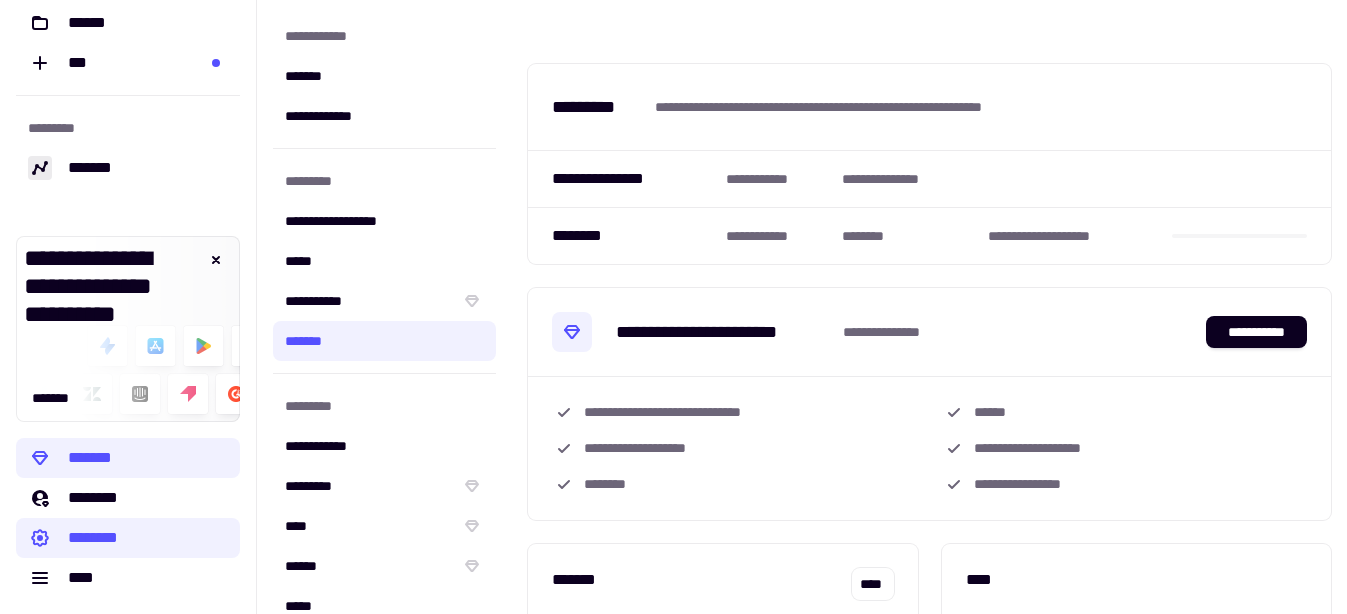 click on "**********" at bounding box center [735, 412] 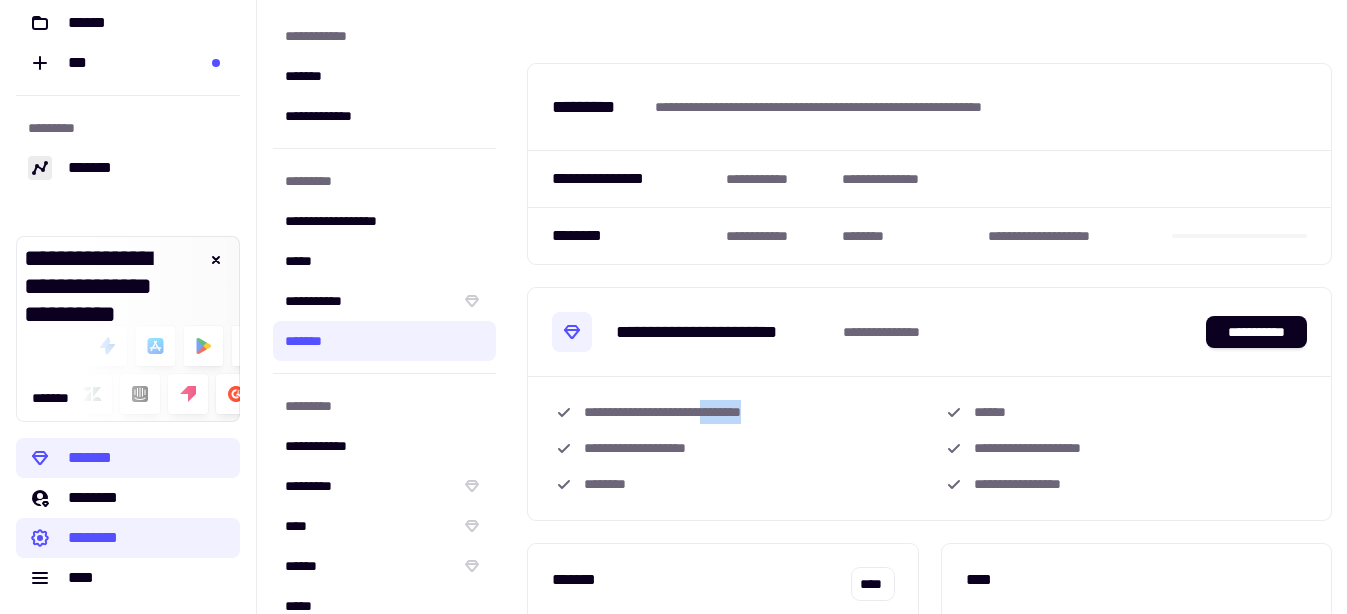 click on "**********" at bounding box center (735, 412) 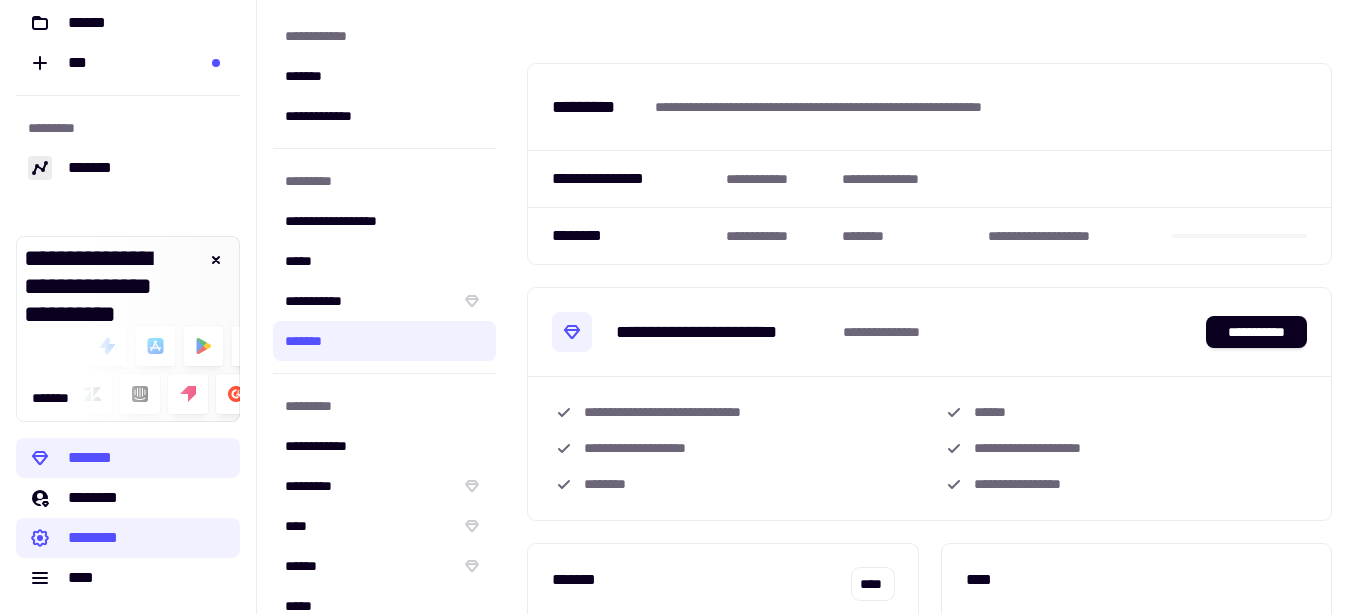 click on "**********" at bounding box center [735, 412] 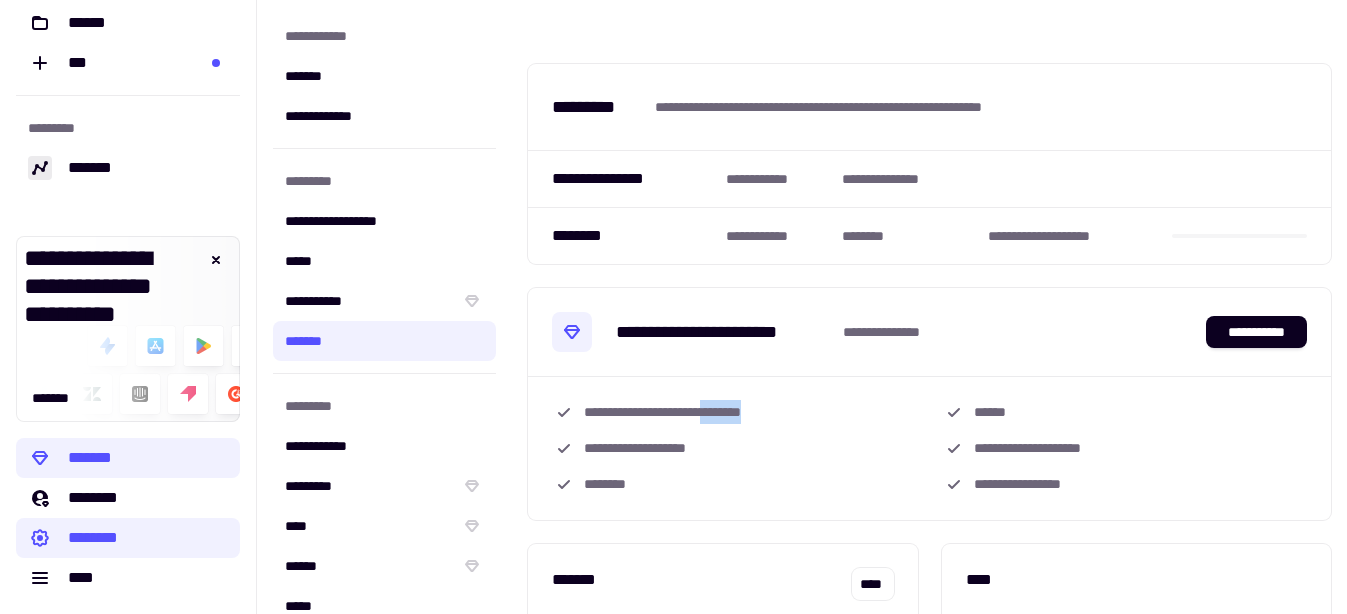 click on "**********" at bounding box center [735, 412] 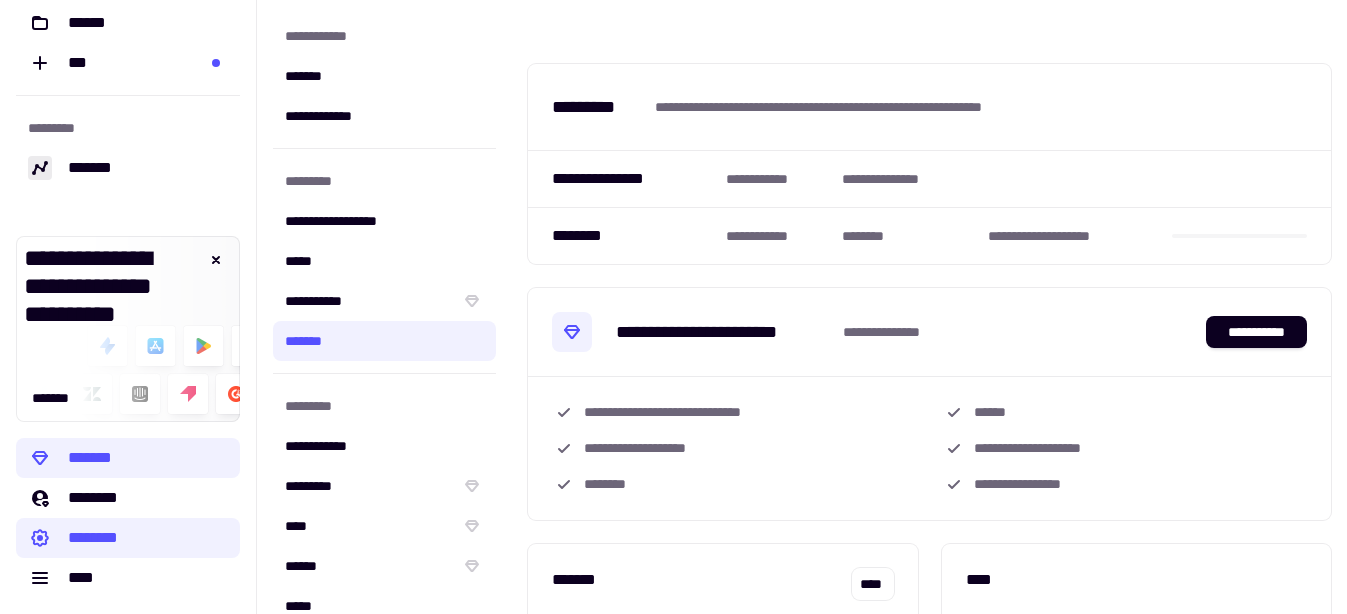 click on "**********" at bounding box center (735, 412) 